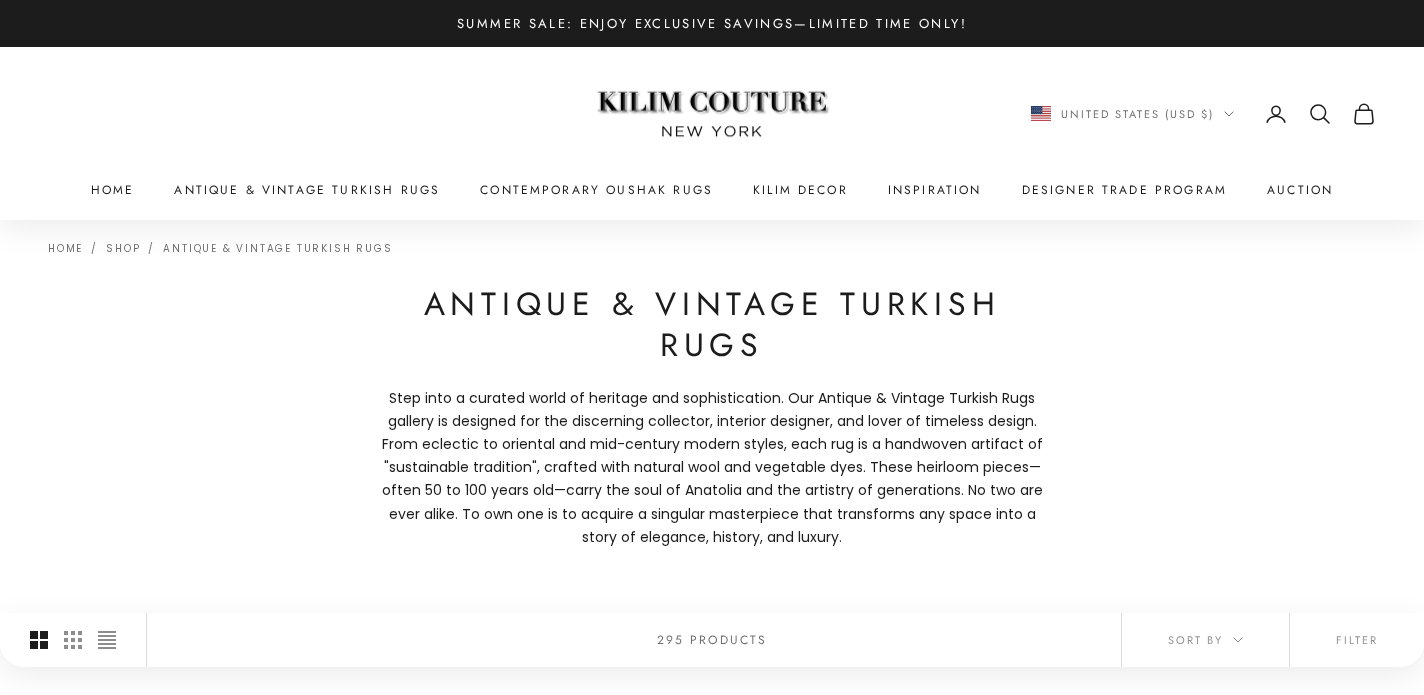 scroll, scrollTop: 0, scrollLeft: 0, axis: both 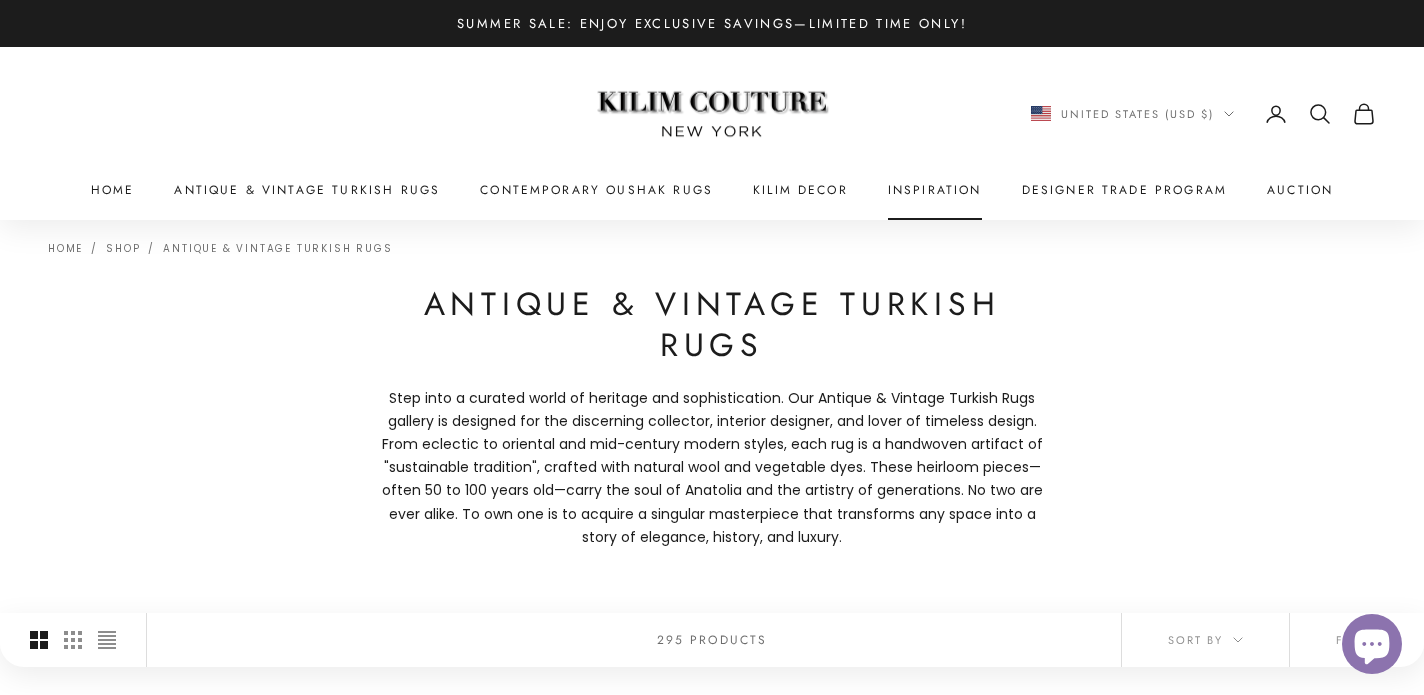 click on "Inspiration" at bounding box center [935, 190] 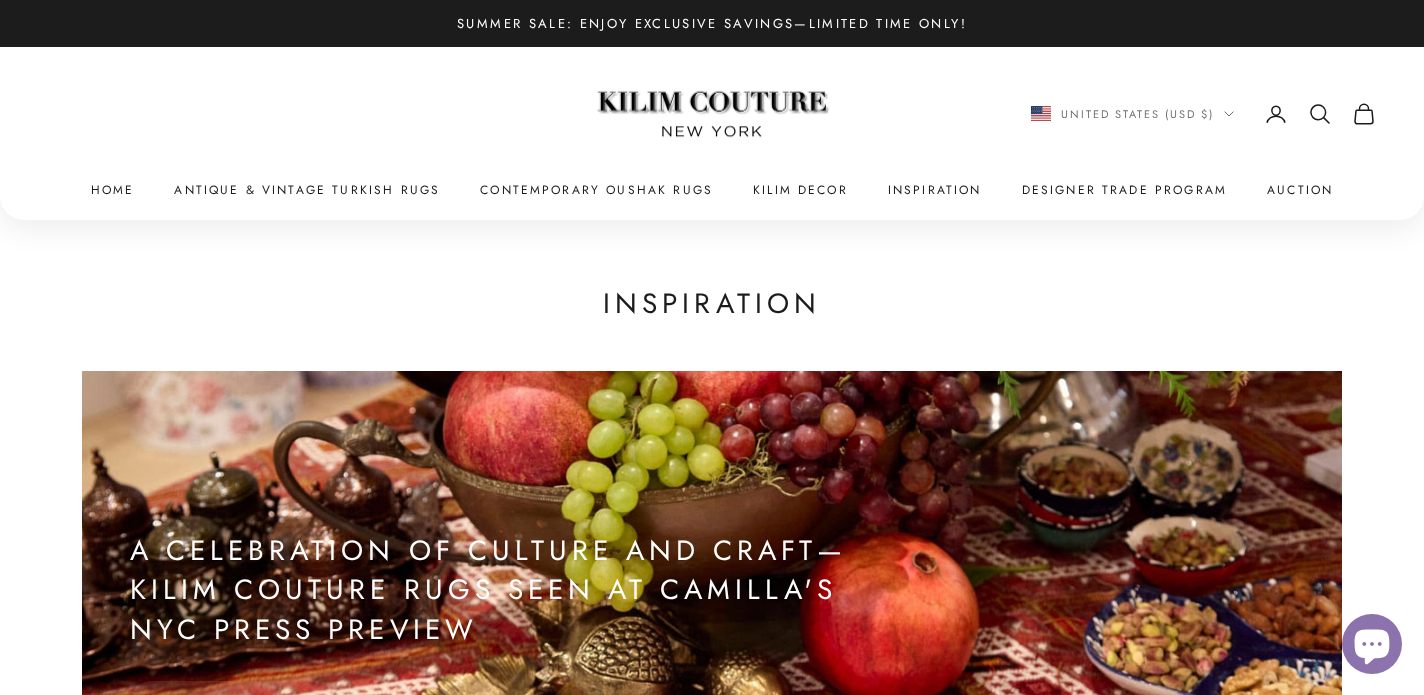 scroll, scrollTop: 0, scrollLeft: 0, axis: both 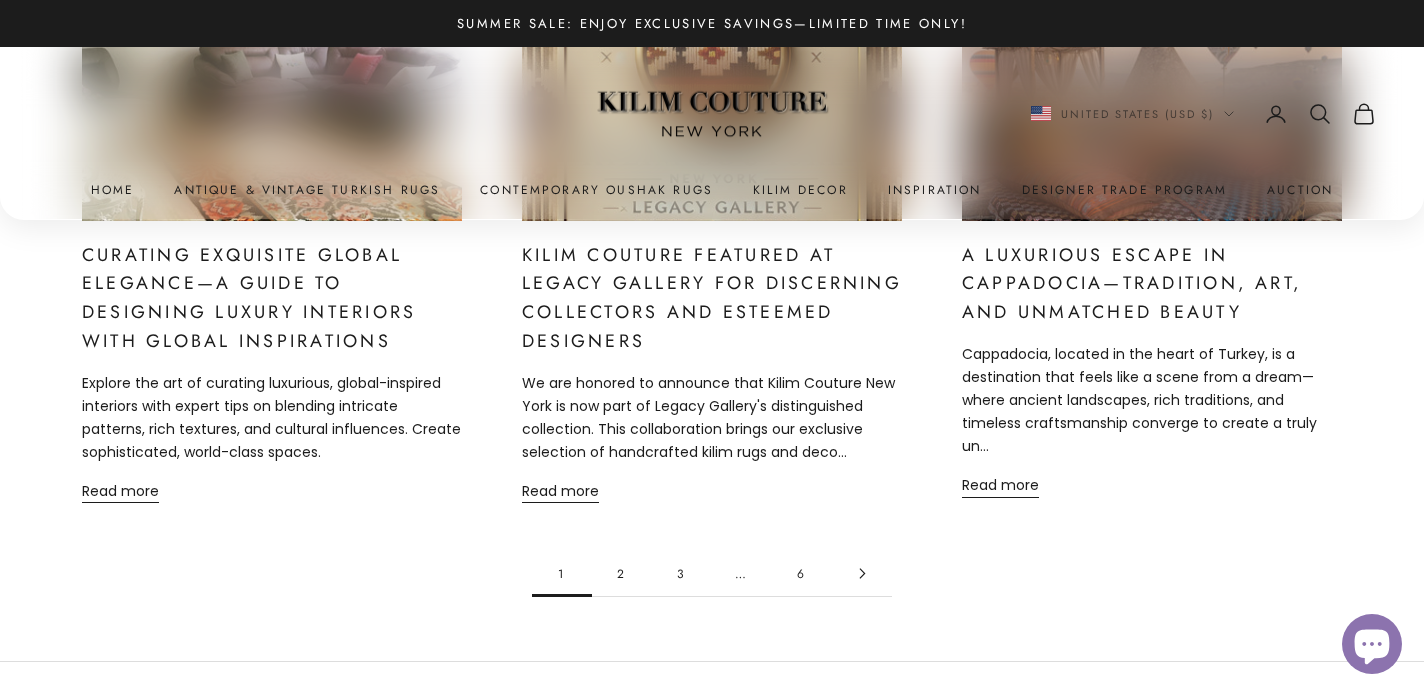 click on "2" at bounding box center [622, 573] 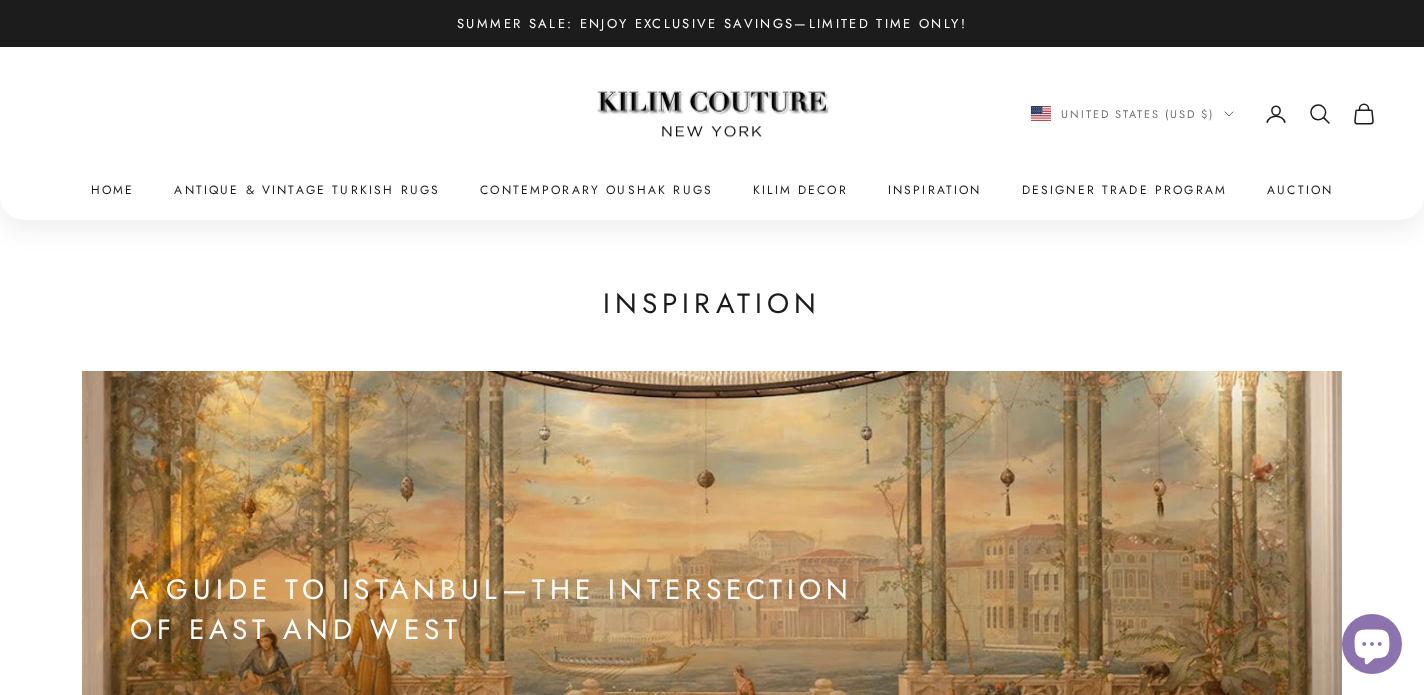 scroll, scrollTop: 0, scrollLeft: 0, axis: both 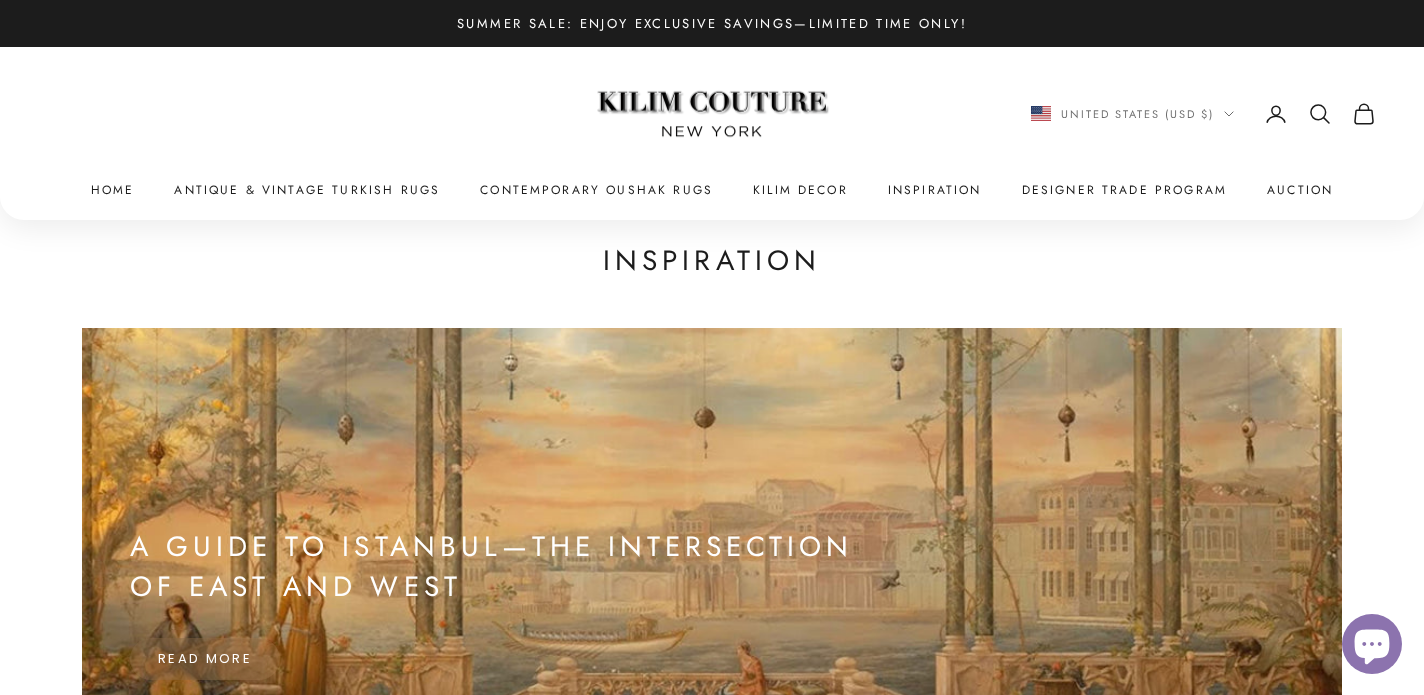 click on "A Guide to Istanbul—The Intersection of East and West
Read more" at bounding box center (712, 528) 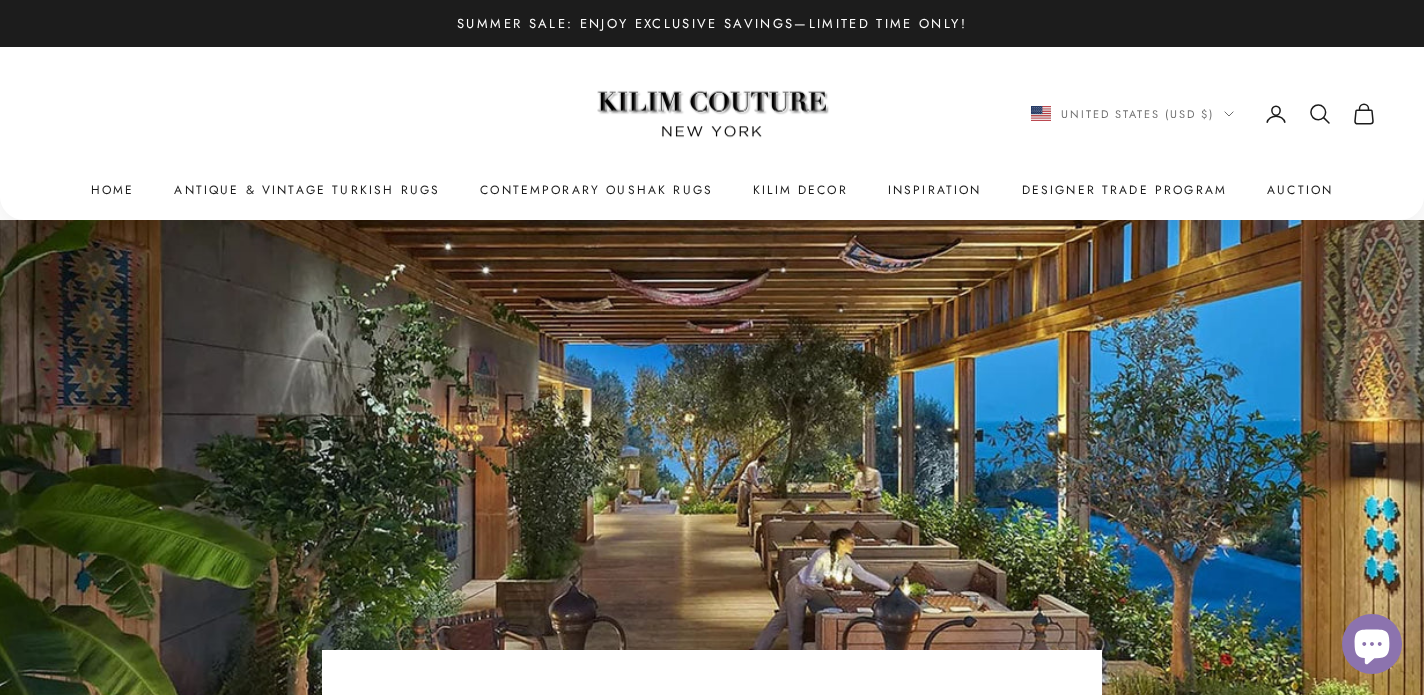 scroll, scrollTop: 0, scrollLeft: 0, axis: both 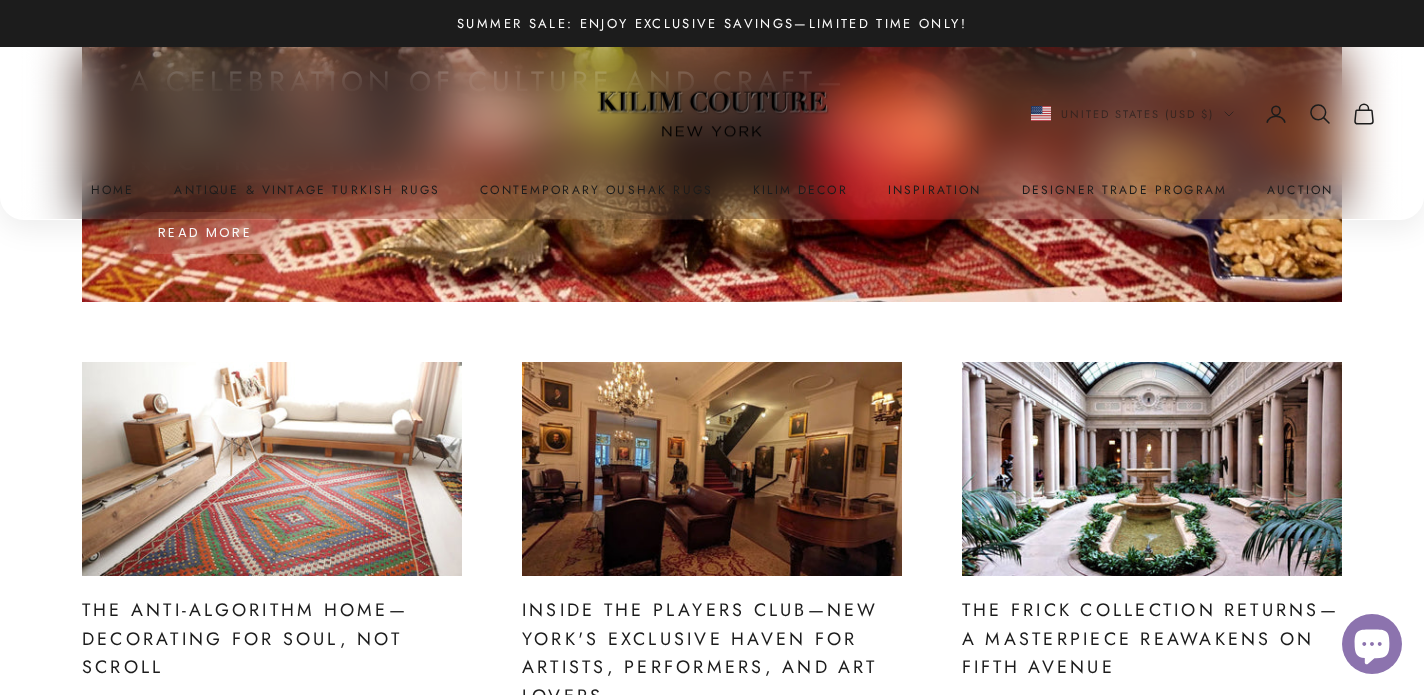 click on "A Celebration of Culture and Craft—Kilim Couture Rugs Seen at CAMILLA's NYC Press Preview
Read more
A Celebration of Culture and Craft—Kilim Couture Rugs Seen at CAMILLA's NYC Press Preview
In a city that lives on the edge of change, it's rare to witness a moment that pauses time. But that's exactly what happened at CAMILLA's recent press preview in New York City—a visual and cultural... Read more
The Anti-Algorithm Home—Decorating for Soul, Not Scroll
Discover the art of soulful living with Kilim Couture New York. In a world dominated by fleeting trends and digital conformity, we explore the beauty of decorating for soul—not scroll. Celebrate th... Read more
Inside The Players Club—New York's Exclusive Haven for Artists, Performers, and Art Lovers
Read more
The Frick Collection Returns—A Masterpiece Reawakens on Fifth Avenue" at bounding box center (712, 936) 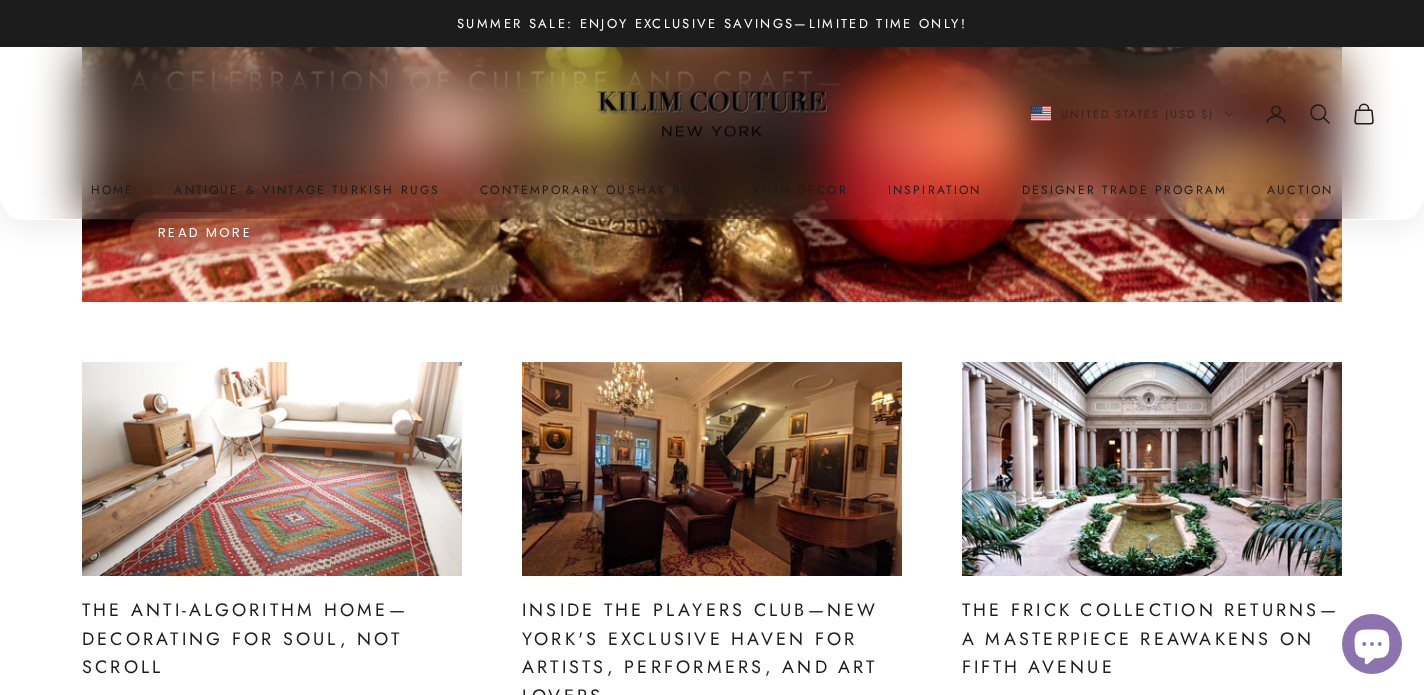 click on "A Celebration of Culture and Craft—Kilim Couture Rugs Seen at CAMILLA's NYC Press Preview
Read more" at bounding box center [712, 102] 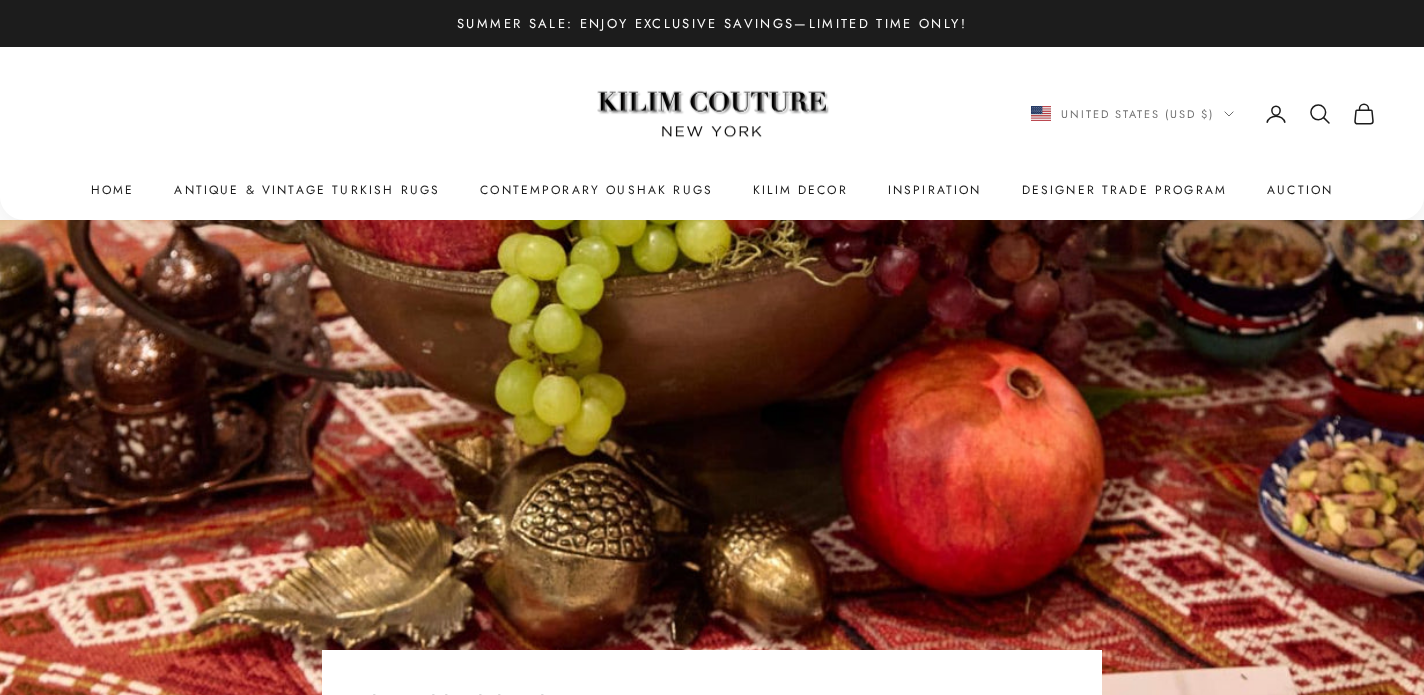 scroll, scrollTop: 0, scrollLeft: 0, axis: both 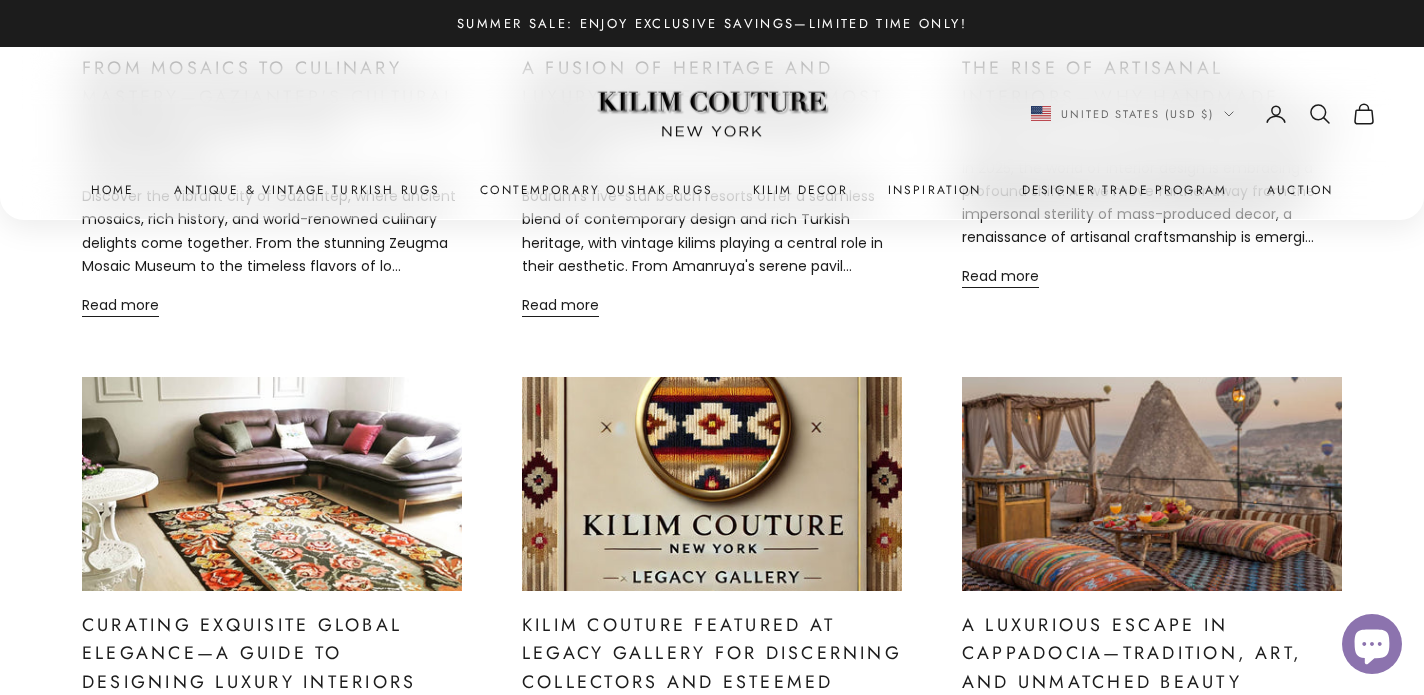 click at bounding box center [1152, 484] 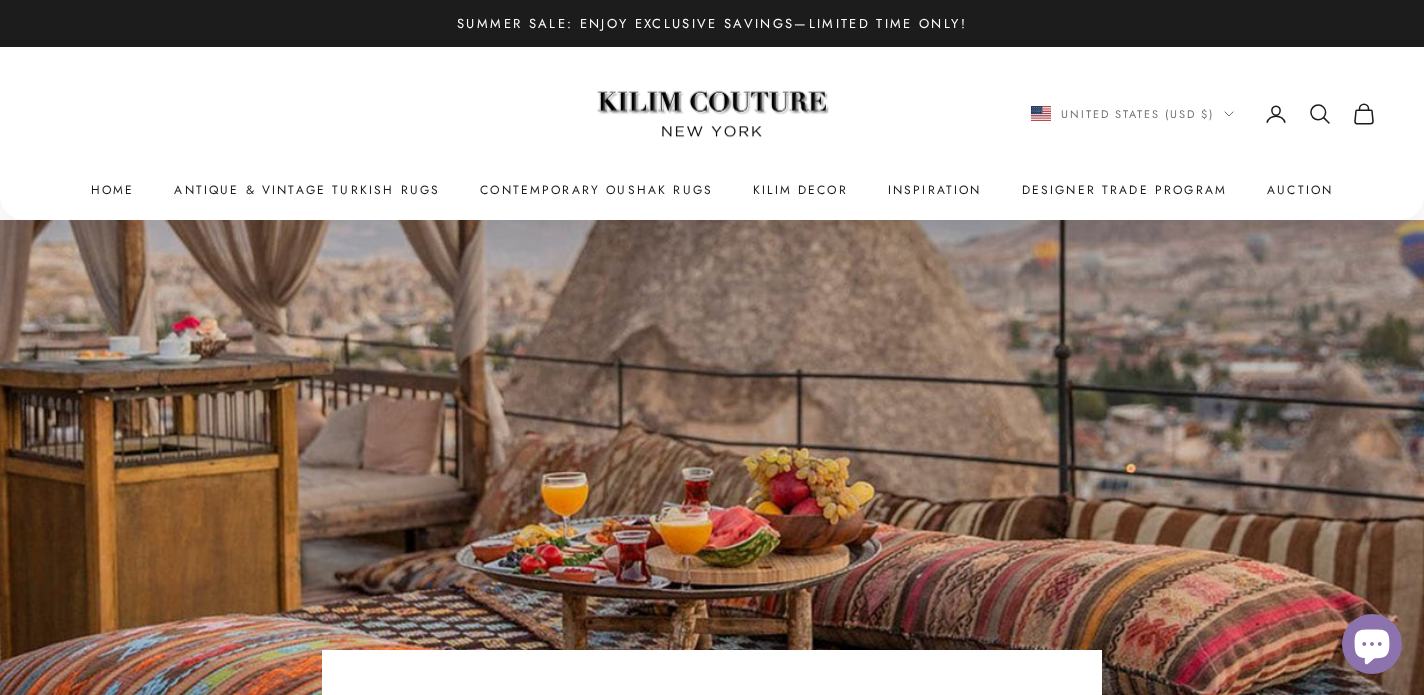 scroll, scrollTop: 0, scrollLeft: 0, axis: both 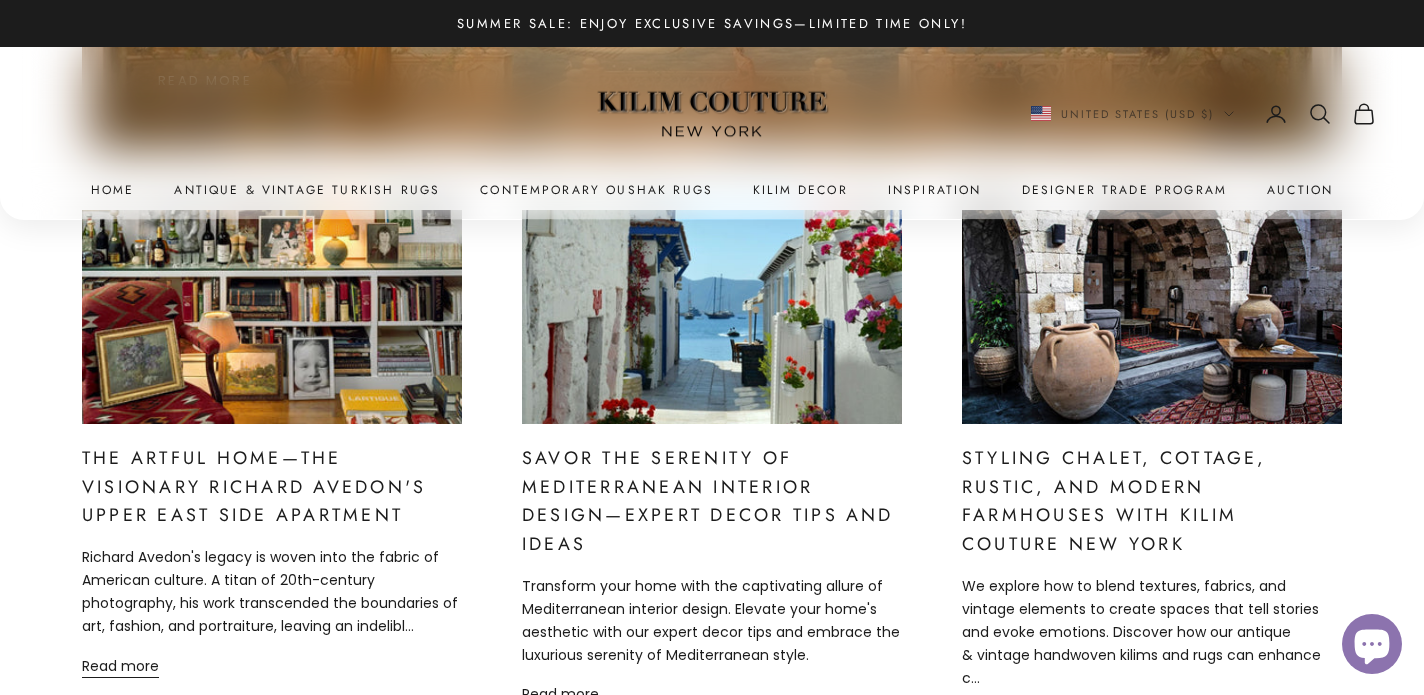 click on "The Artful Home—The Visionary Richard Avedon's Upper East Side Apartment" at bounding box center [254, 487] 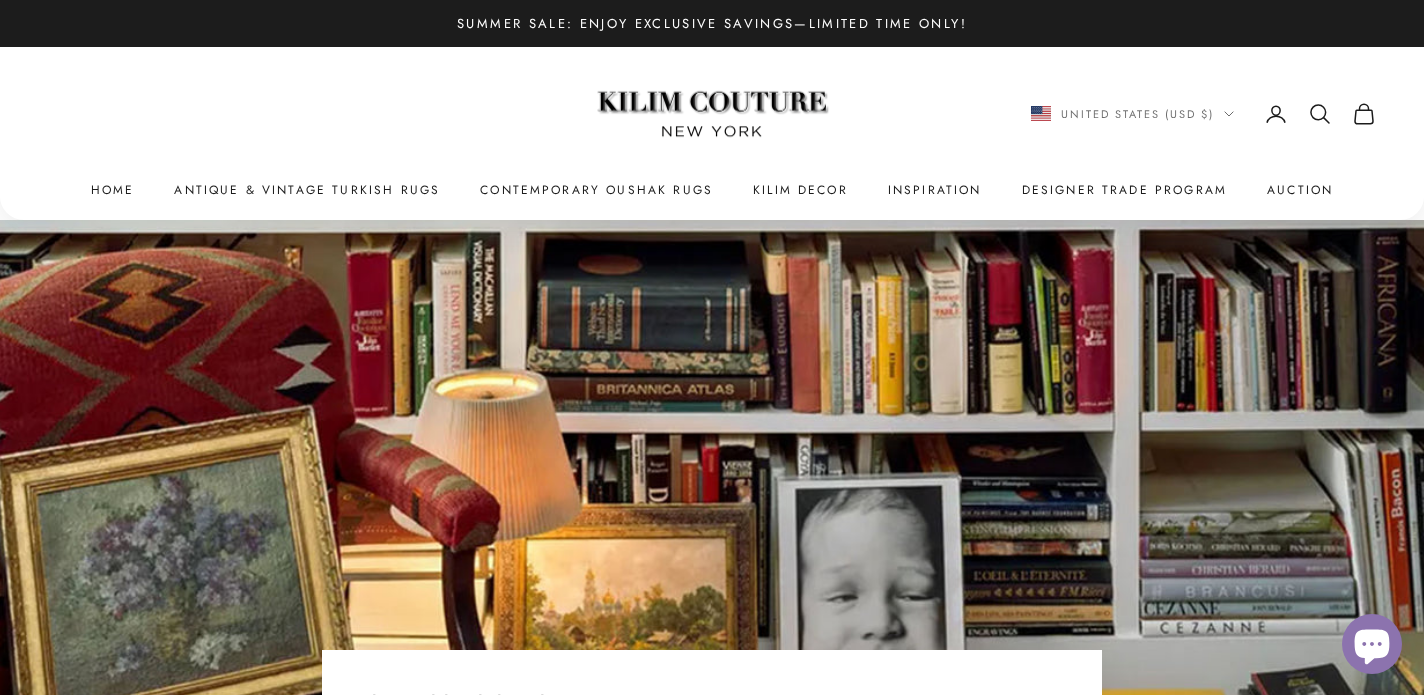 scroll, scrollTop: 0, scrollLeft: 0, axis: both 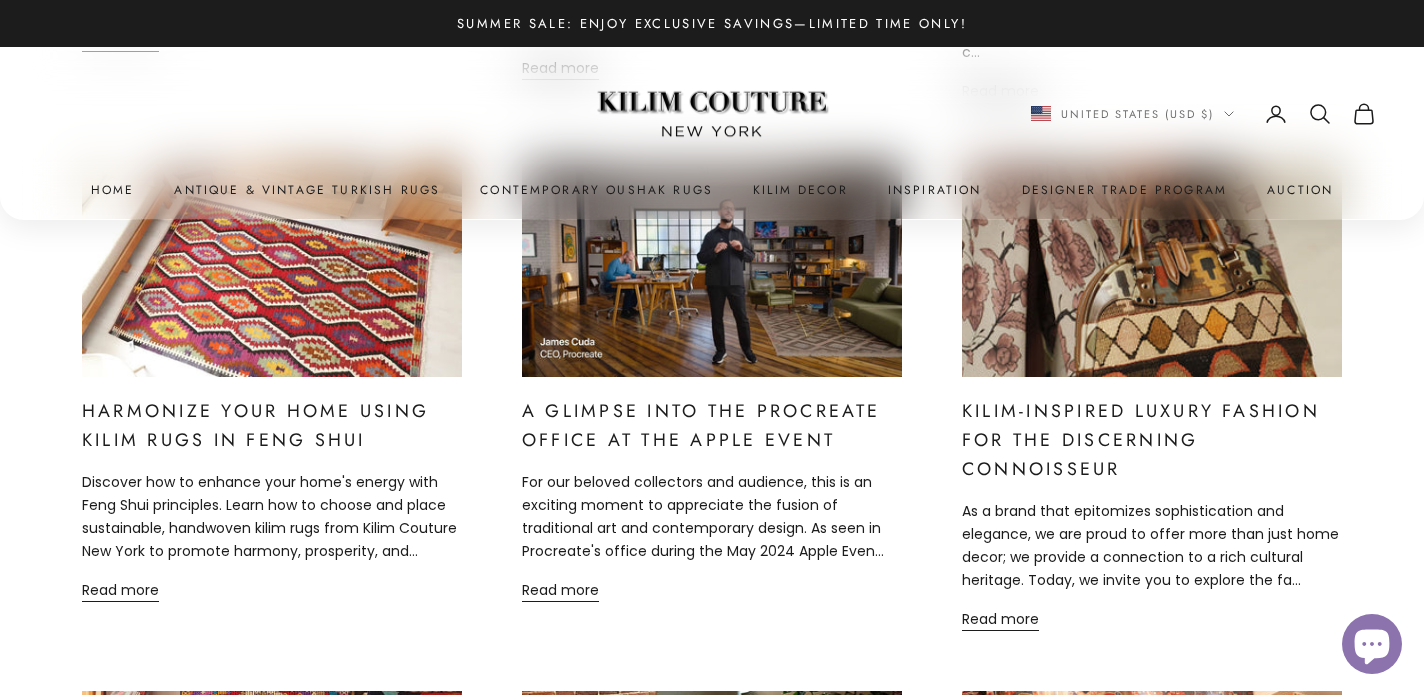 click on "Kilim-Inspired Luxury Fashion for the Discerning Connoisseur" at bounding box center (1141, 440) 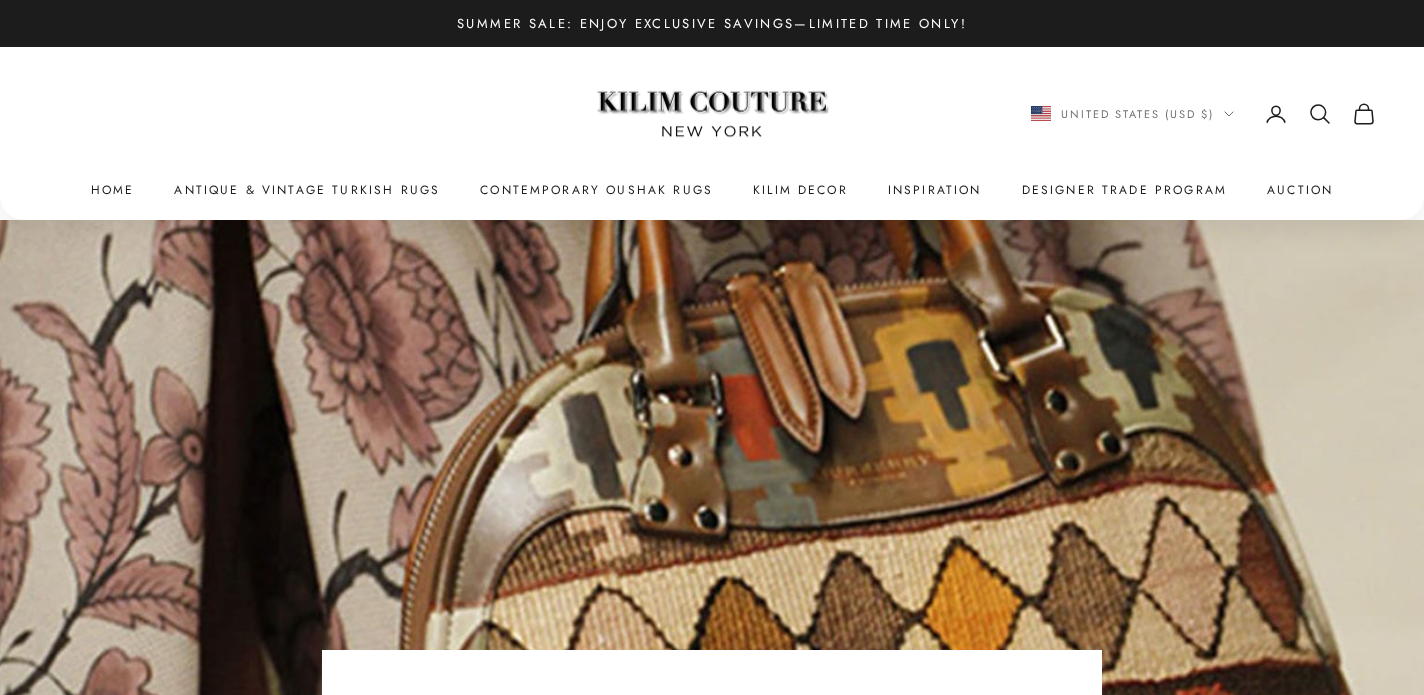 scroll, scrollTop: 0, scrollLeft: 0, axis: both 